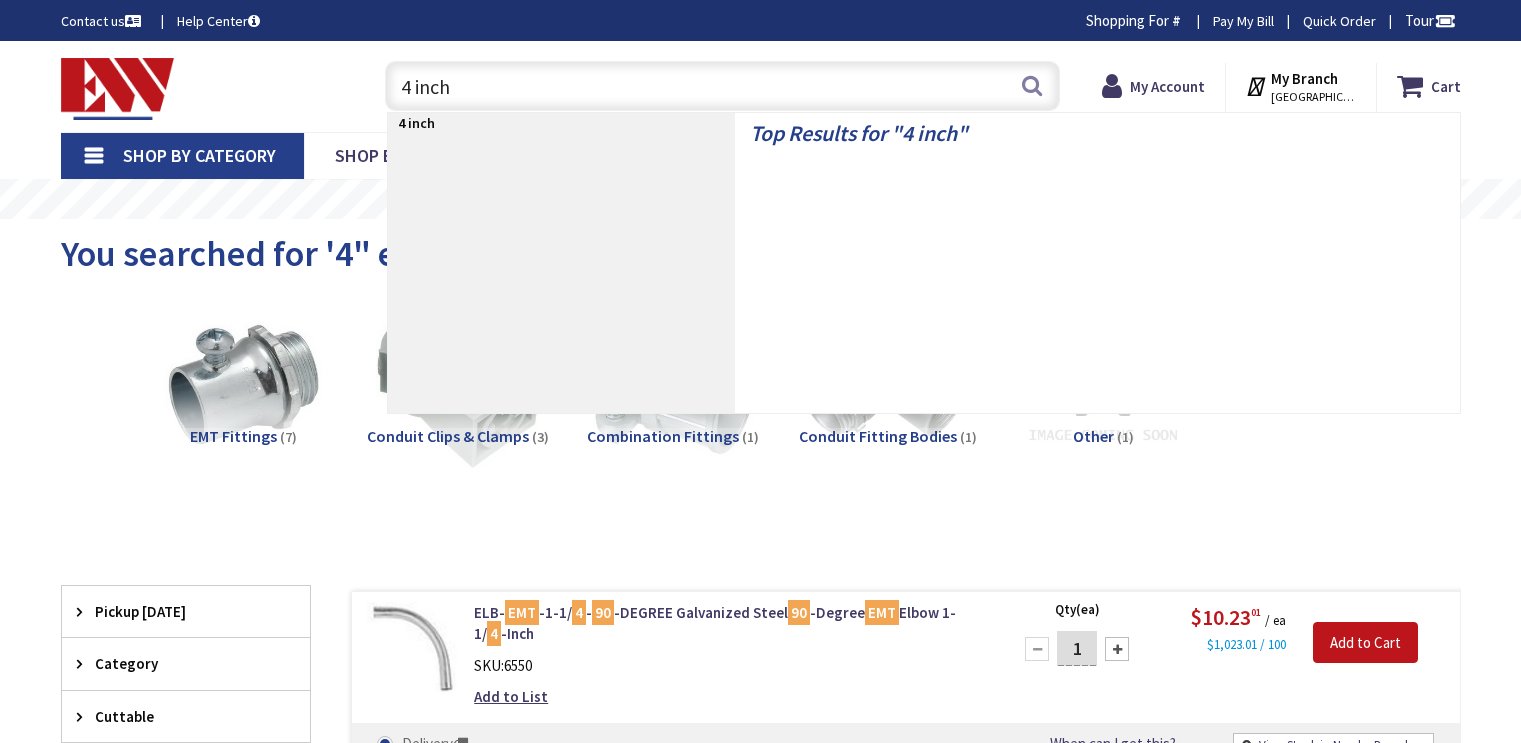 scroll, scrollTop: 0, scrollLeft: 0, axis: both 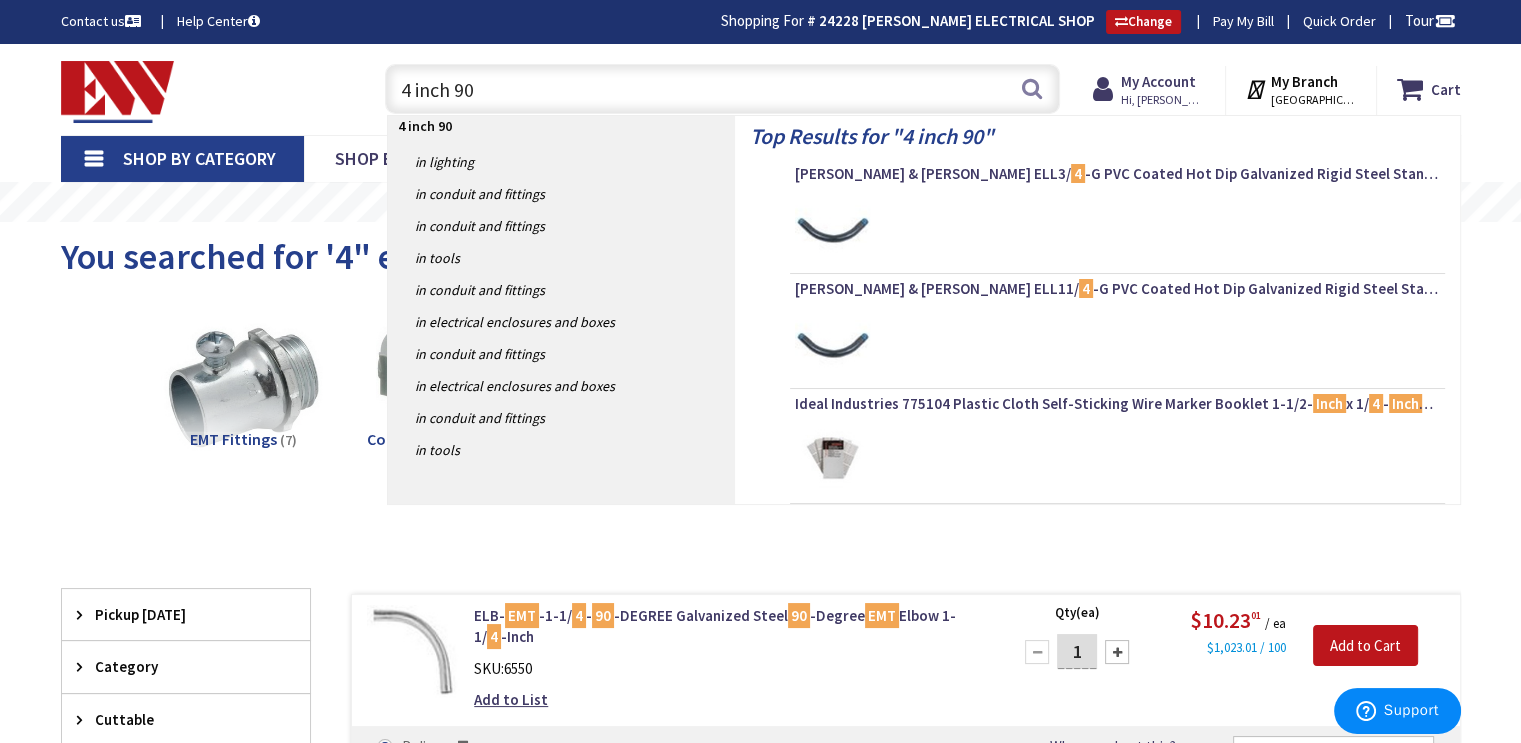 click on "4 inch 90" at bounding box center (722, 89) 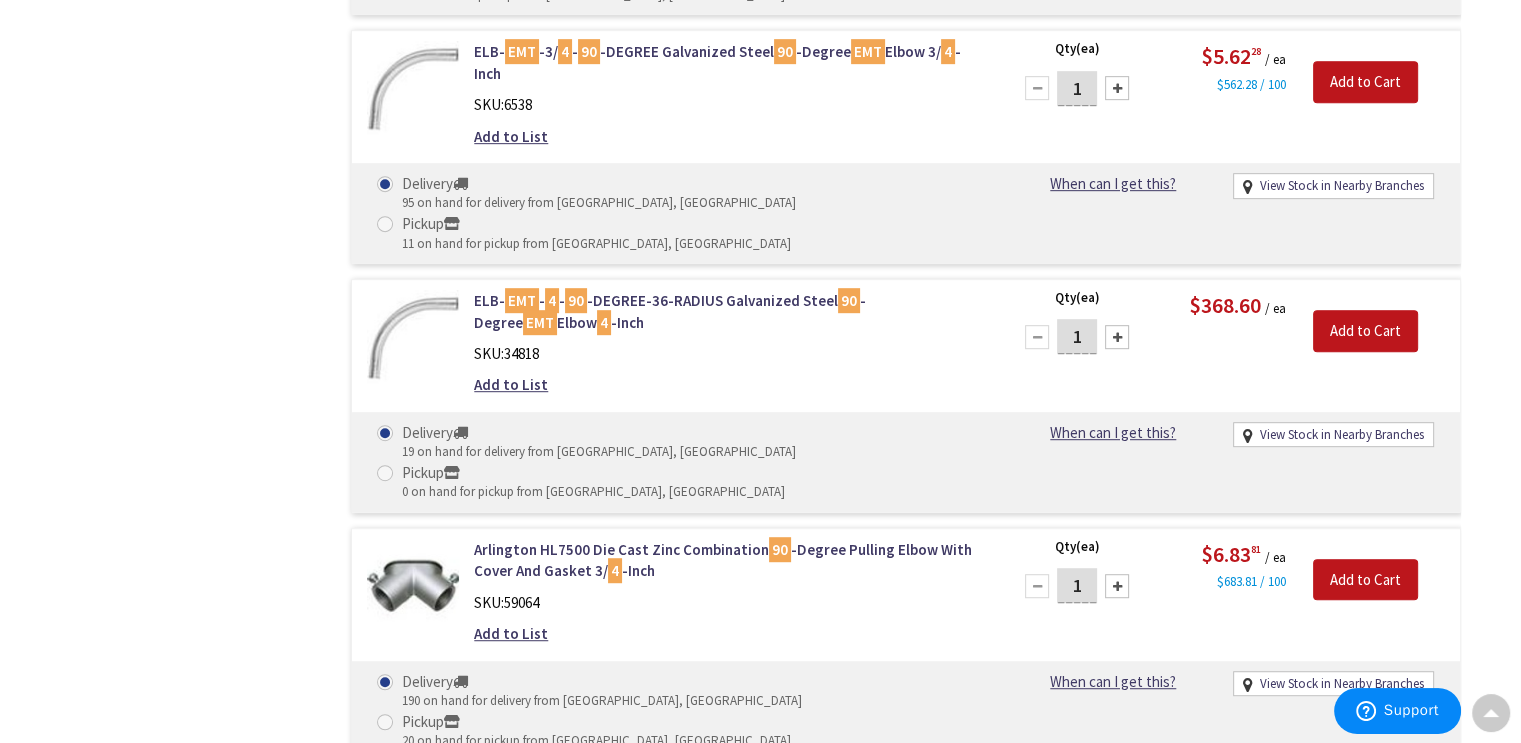 scroll, scrollTop: 0, scrollLeft: 0, axis: both 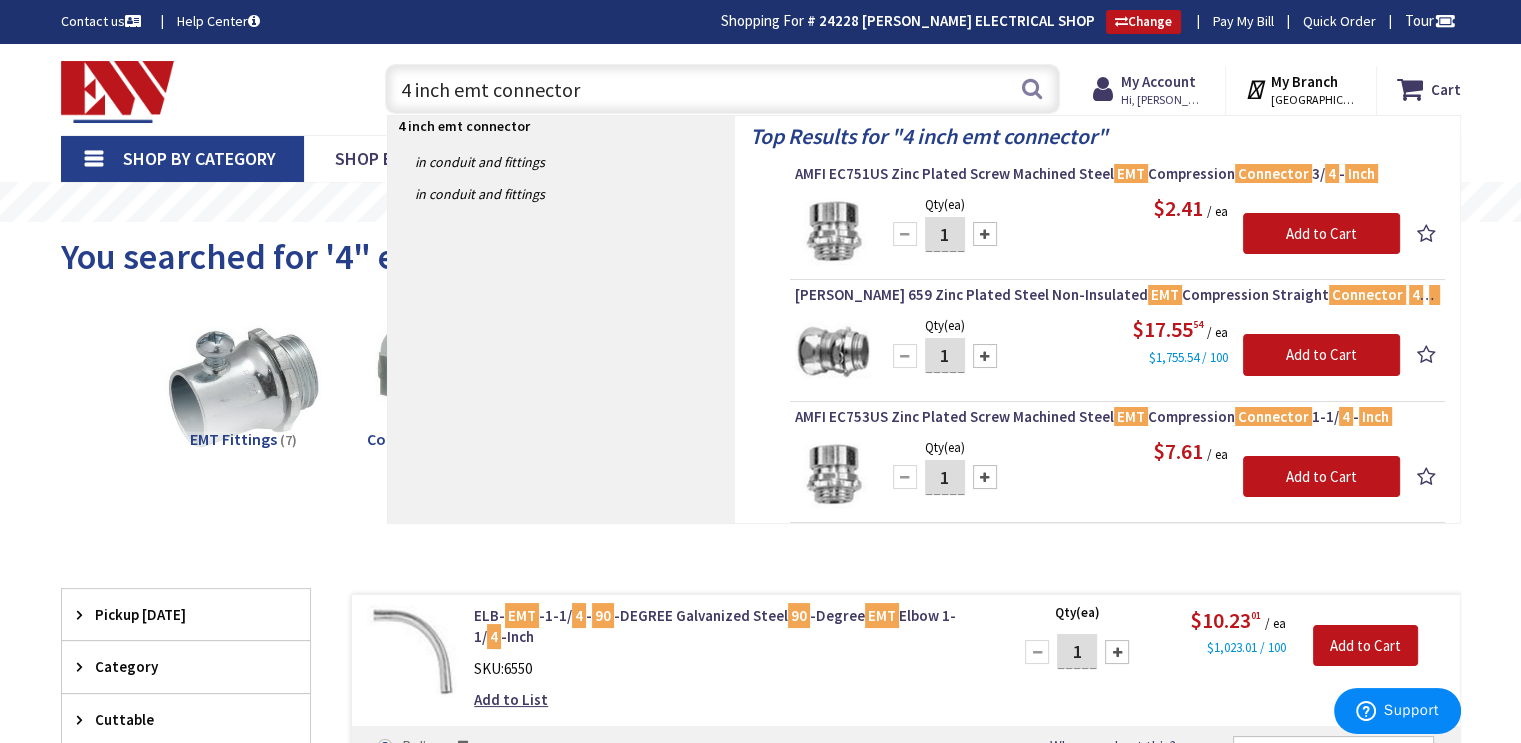 click on "4 inch emt connector" at bounding box center (722, 89) 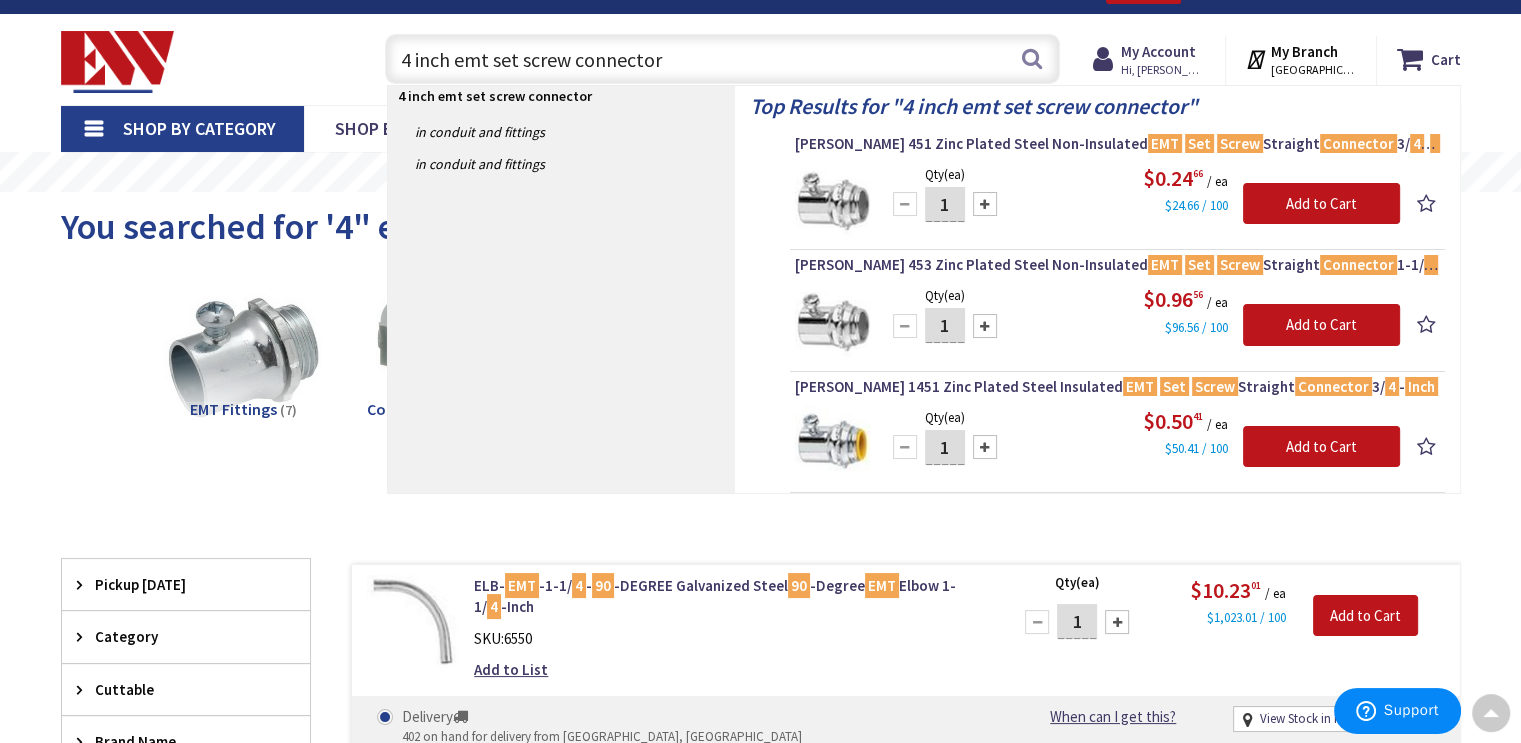 scroll, scrollTop: 0, scrollLeft: 0, axis: both 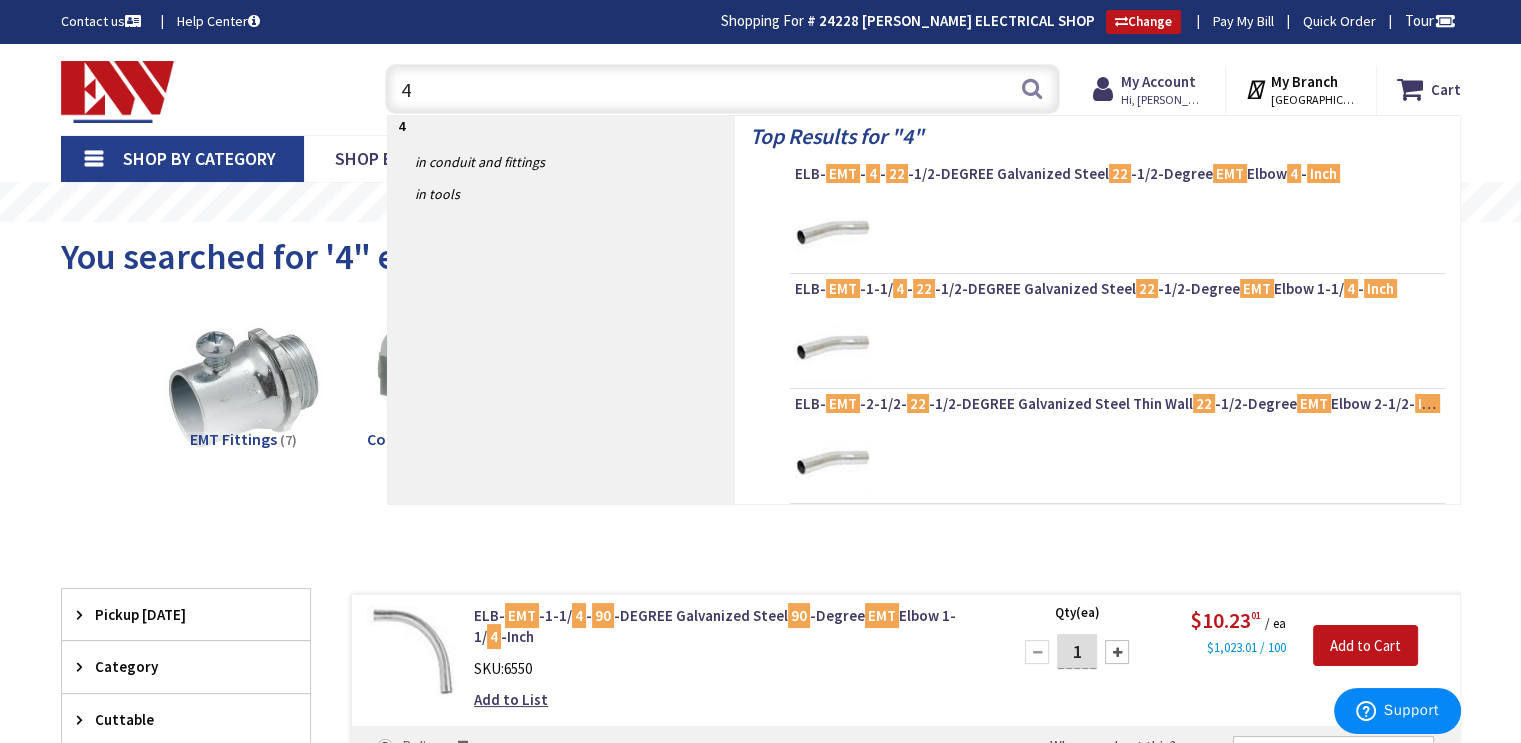 type on "4" 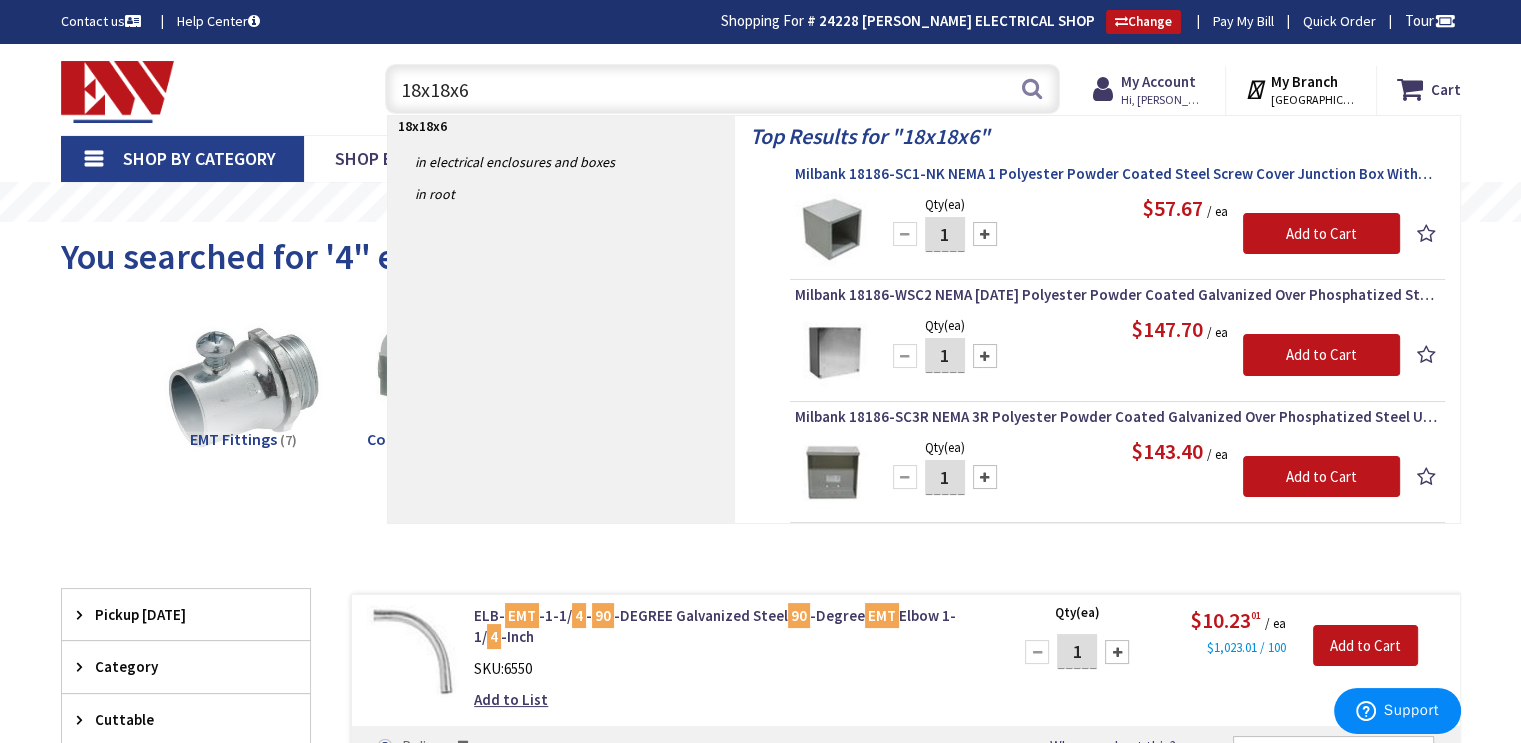 type on "18x18x6" 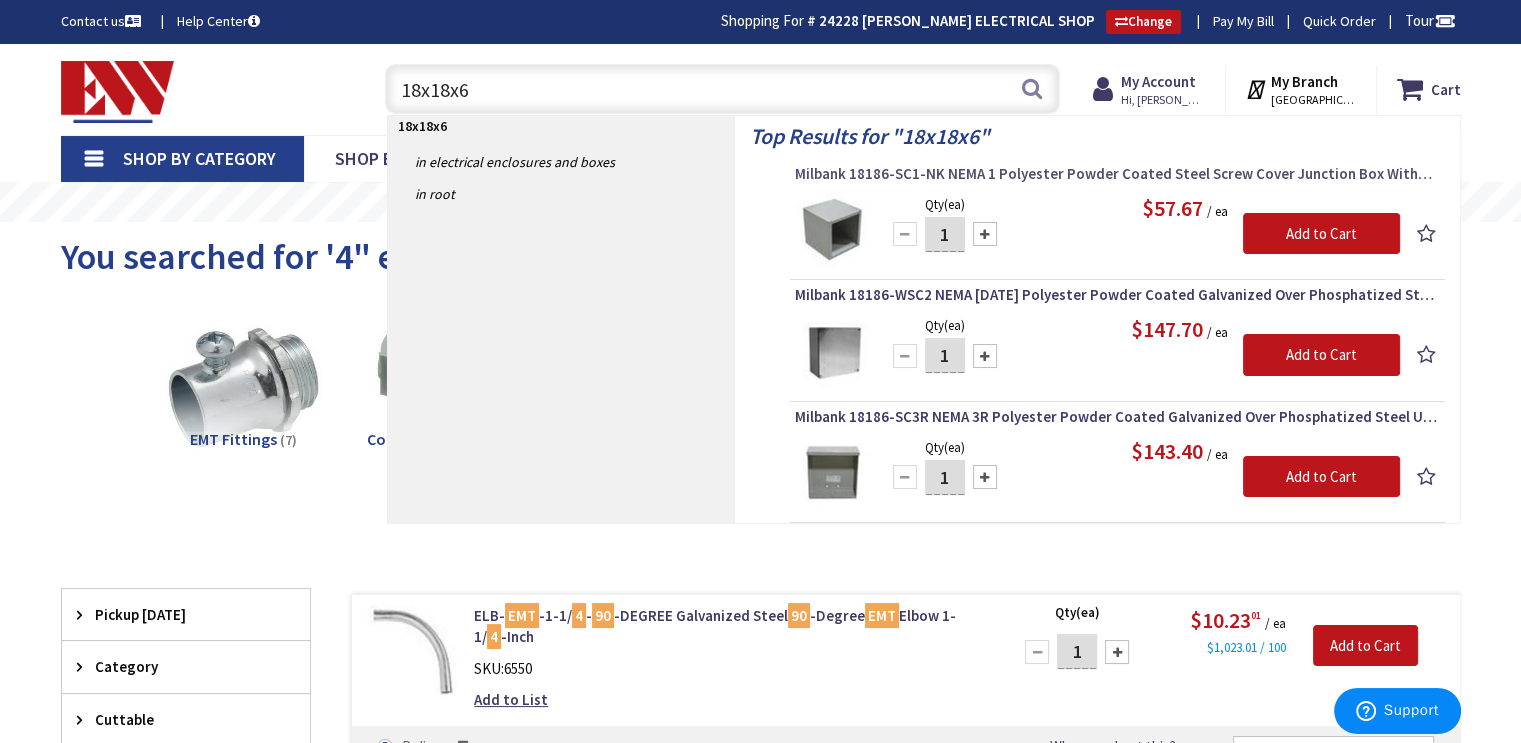 click on "Milbank 18186-SC1-NK NEMA 1 Polyester Powder Coated Steel Screw Cover Junction Box Without Knockout 18-Inch x 18-Inch x 6-Inch ANSI 61 Gray" at bounding box center (1117, 174) 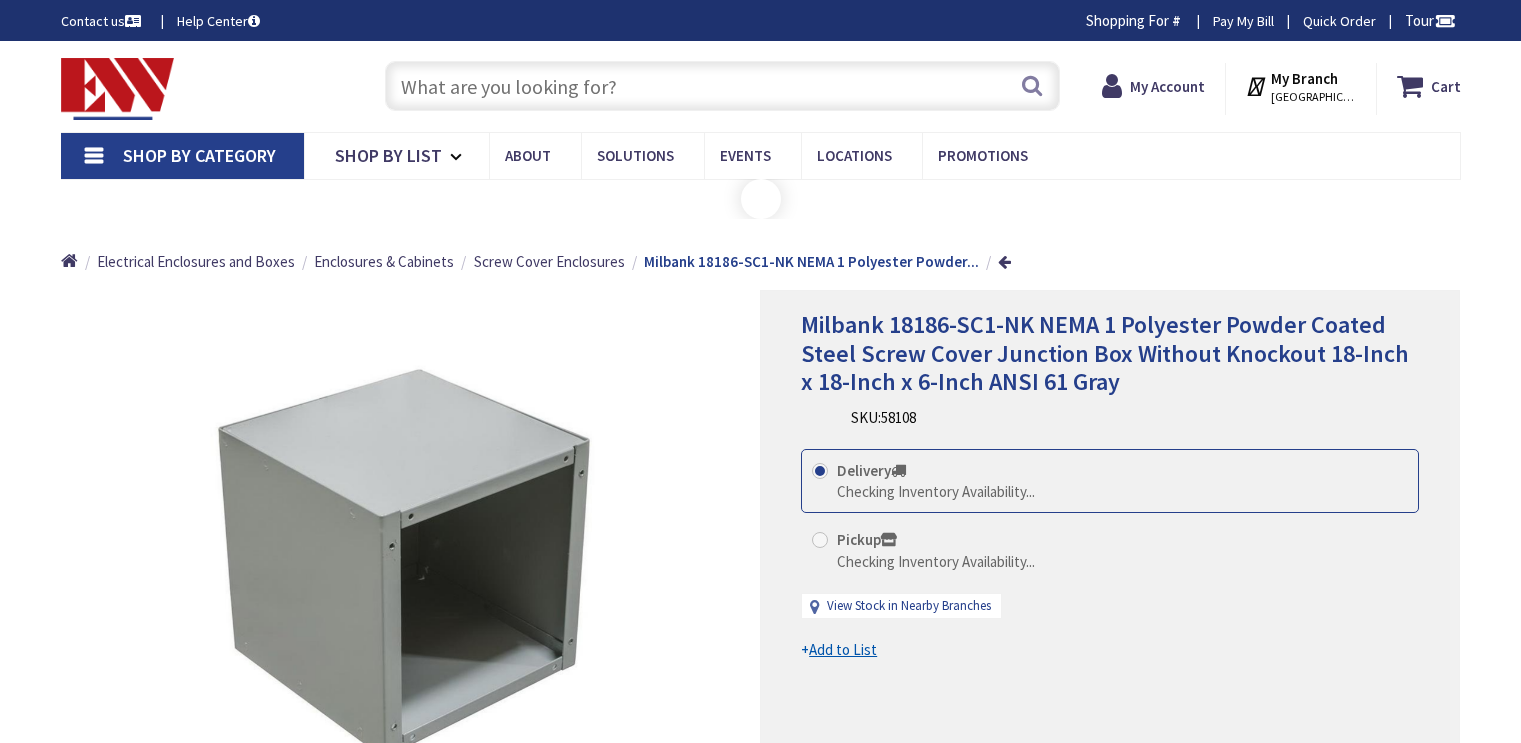 scroll, scrollTop: 0, scrollLeft: 0, axis: both 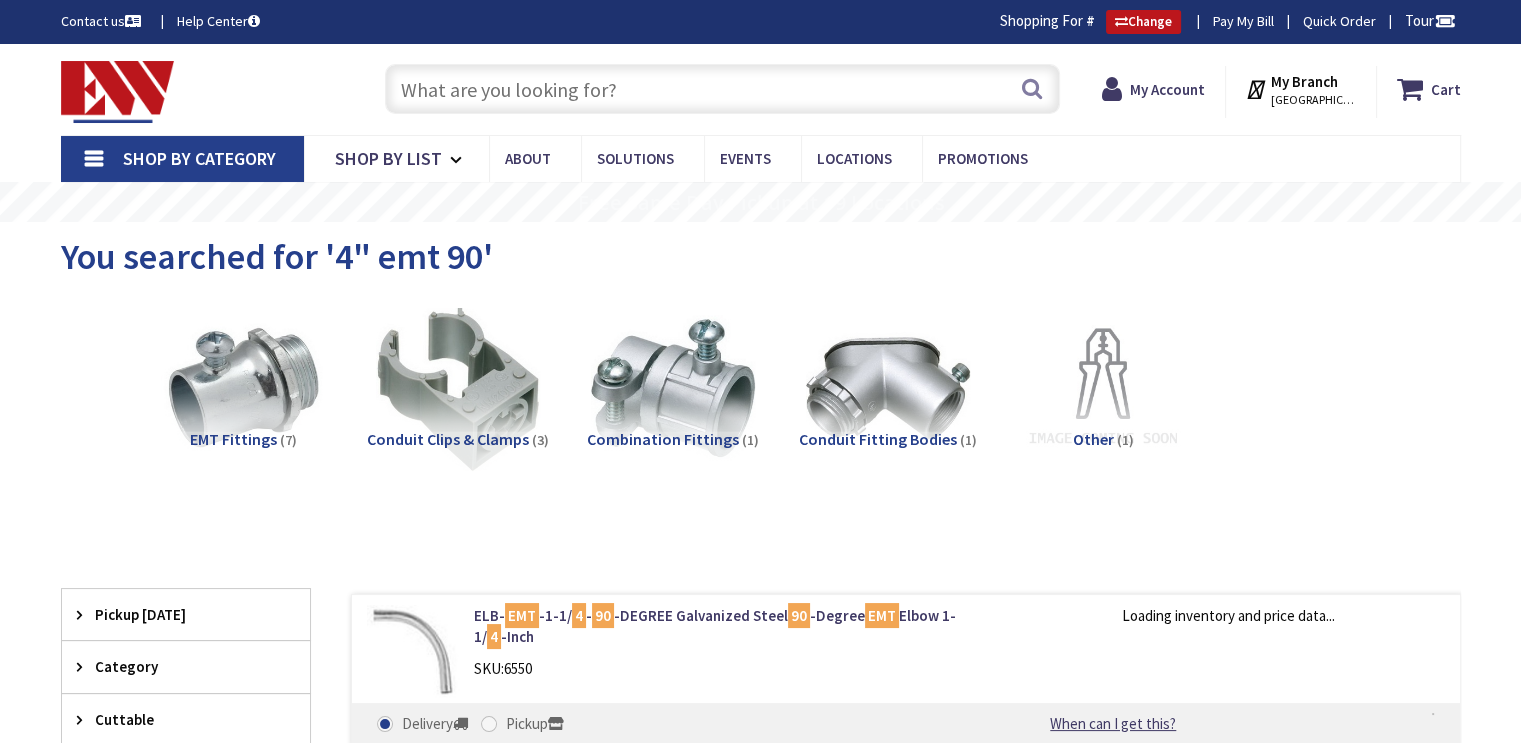 click at bounding box center [722, 89] 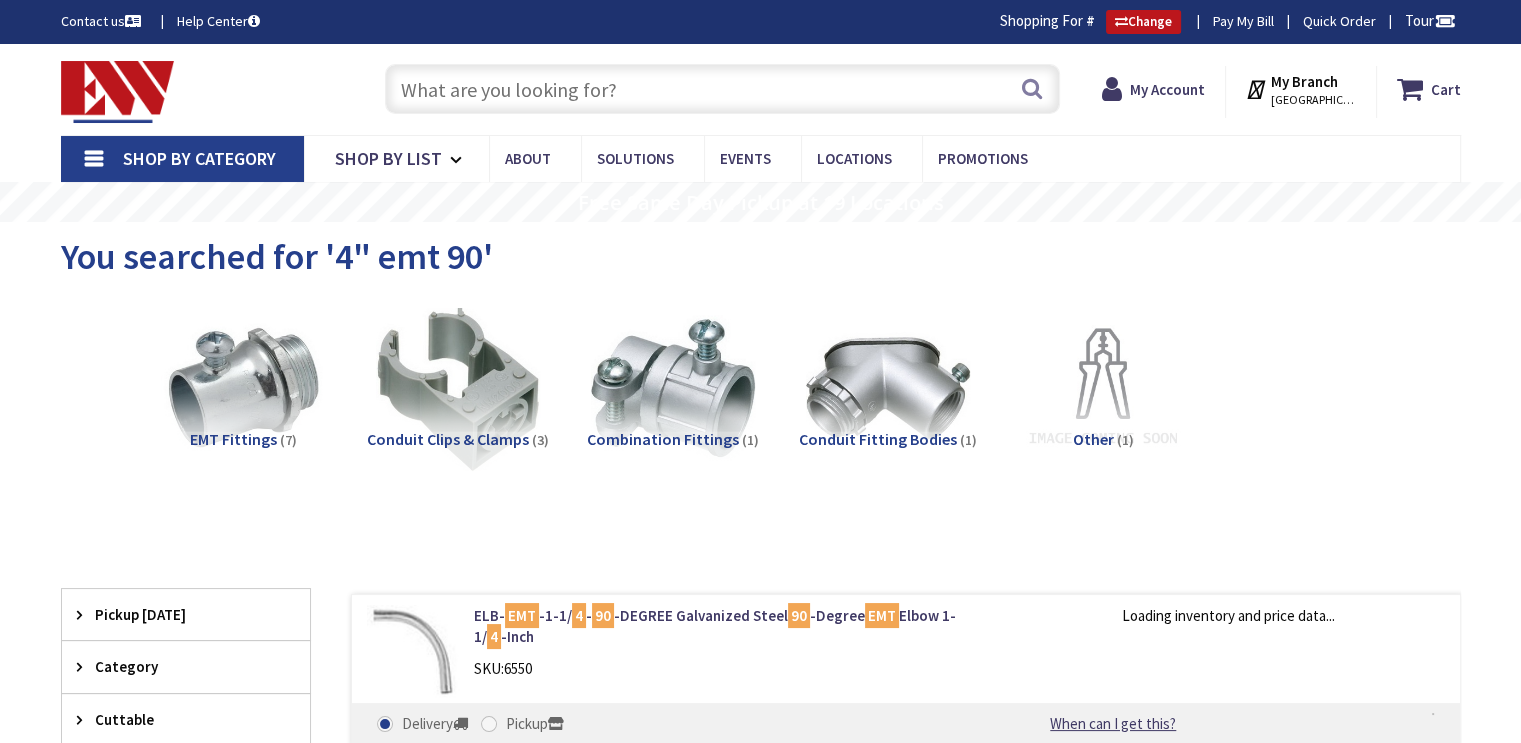 scroll, scrollTop: 0, scrollLeft: 0, axis: both 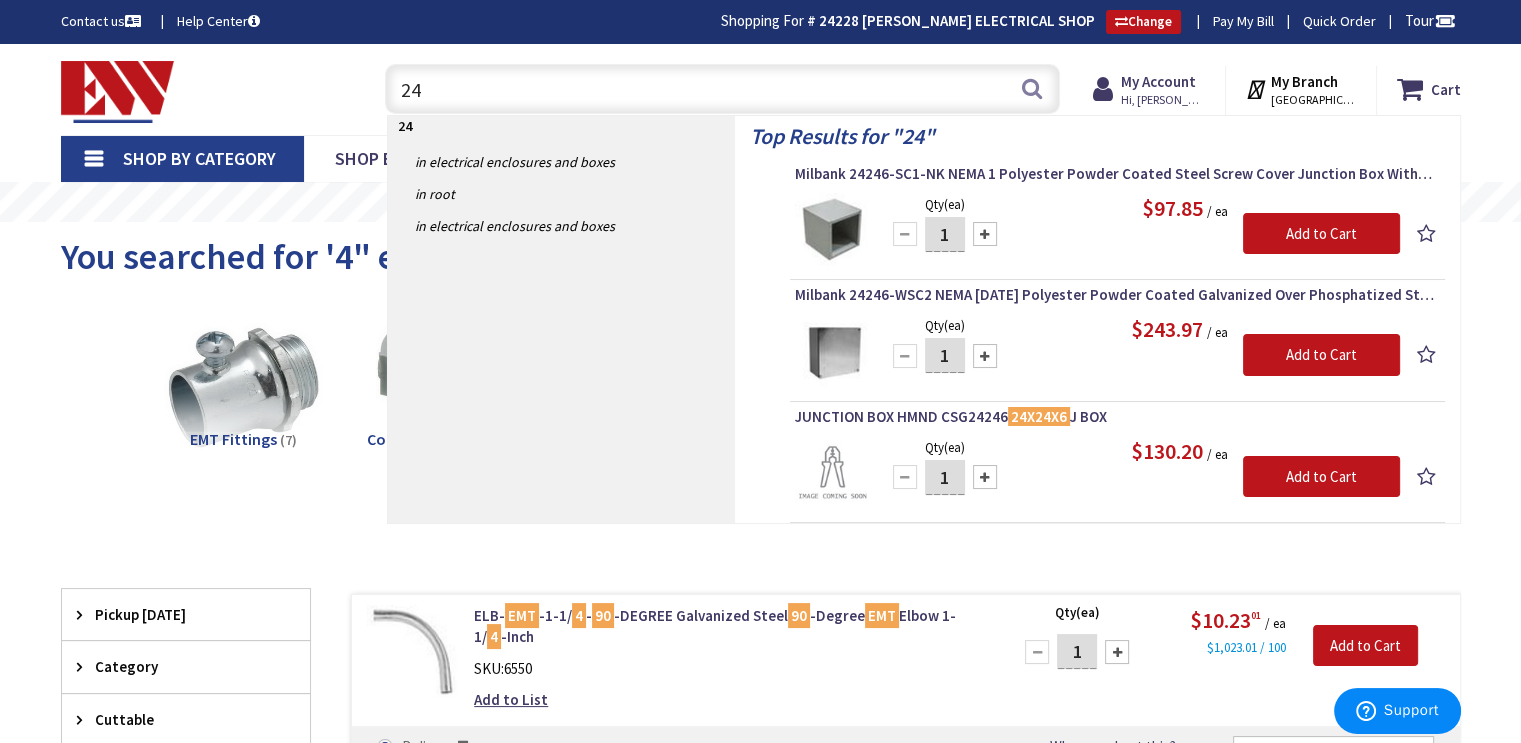 type on "2" 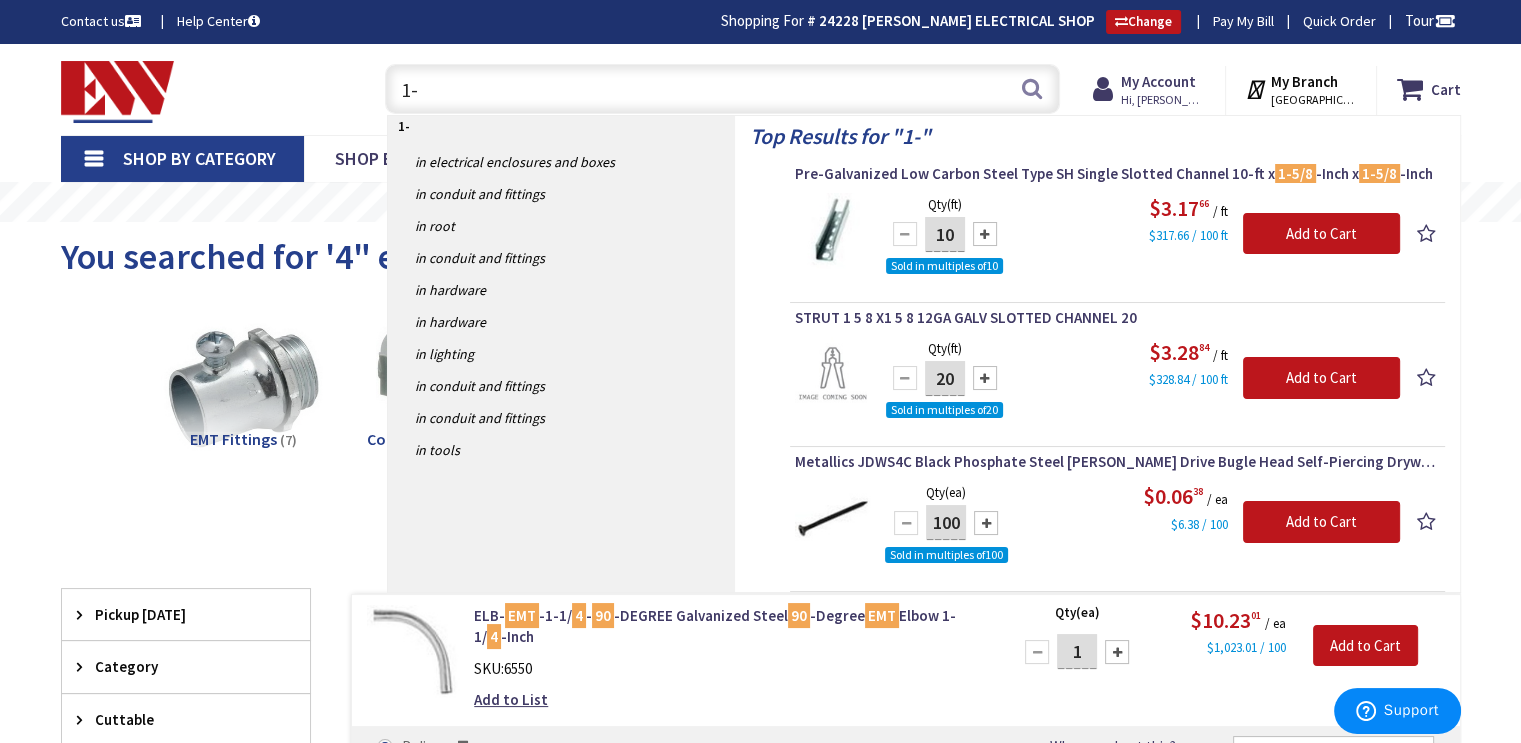 type on "1" 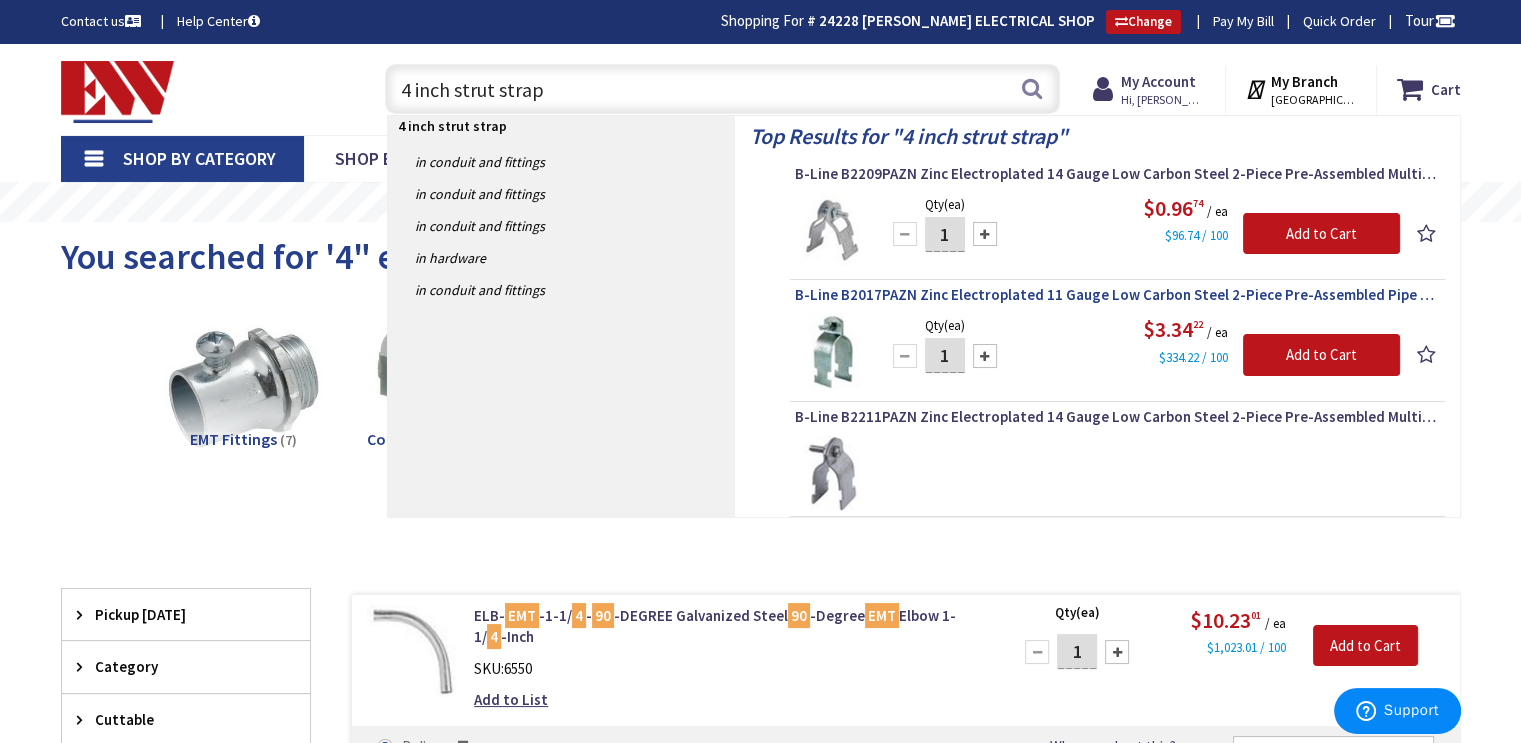 type on "4 inch strut strap" 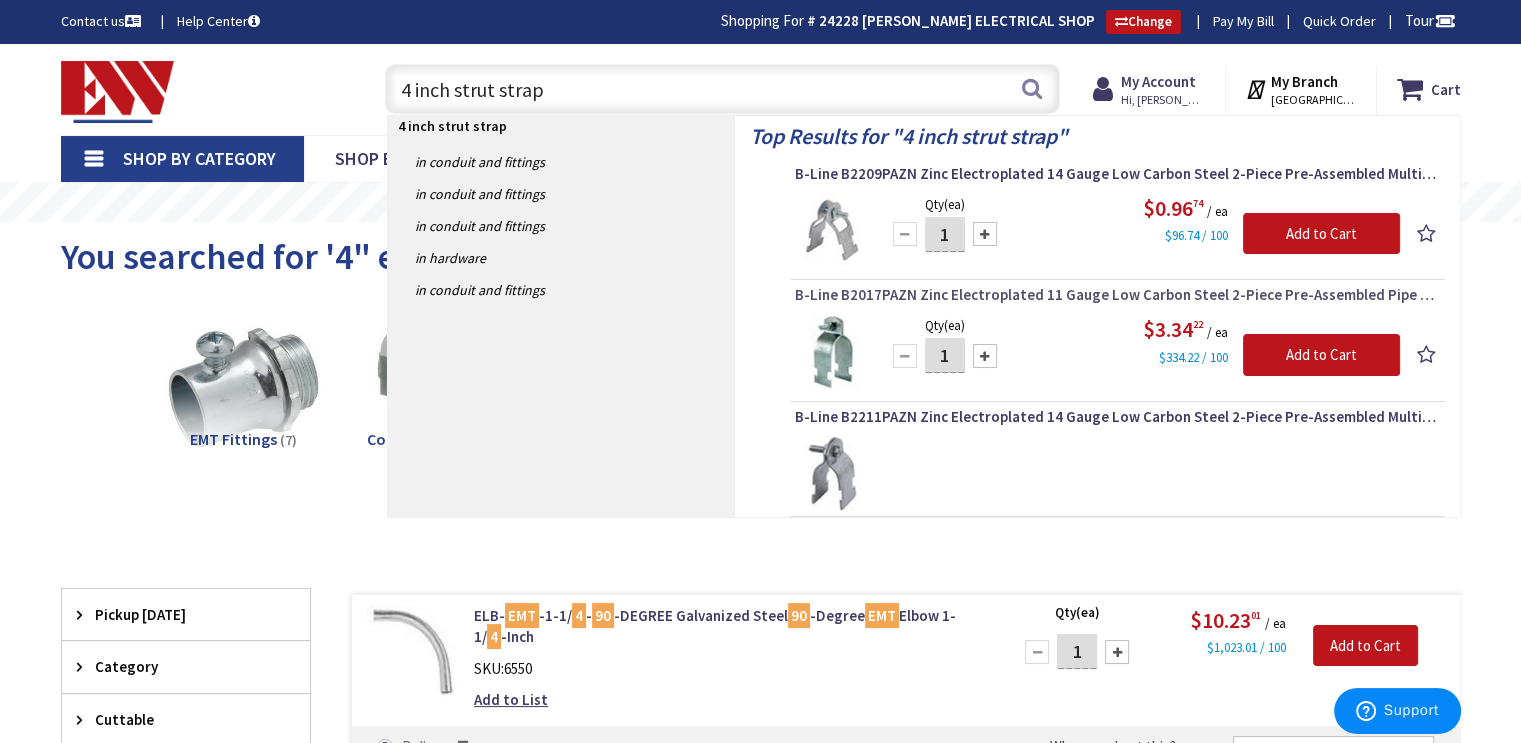 click on "B-Line B2017PAZN Zinc Electroplated 11 Gauge Low Carbon Steel 2-Piece Pre-Assembled Pipe And Conduit Clamp  4 - Inch" at bounding box center (1117, 295) 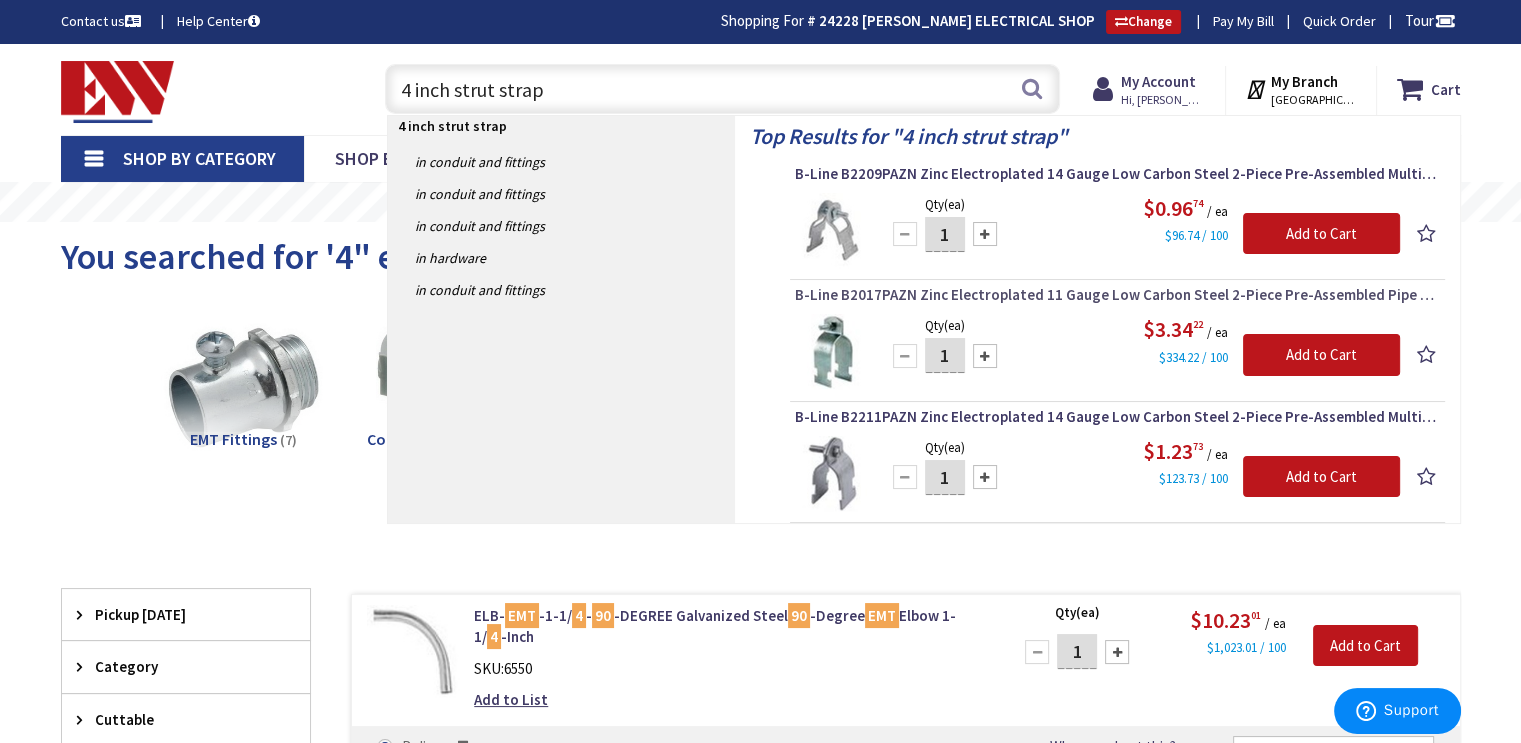 click on "B-Line B2017PAZN Zinc Electroplated 11 Gauge Low Carbon Steel 2-Piece Pre-Assembled Pipe And Conduit Clamp  4 - Inch" at bounding box center [1117, 295] 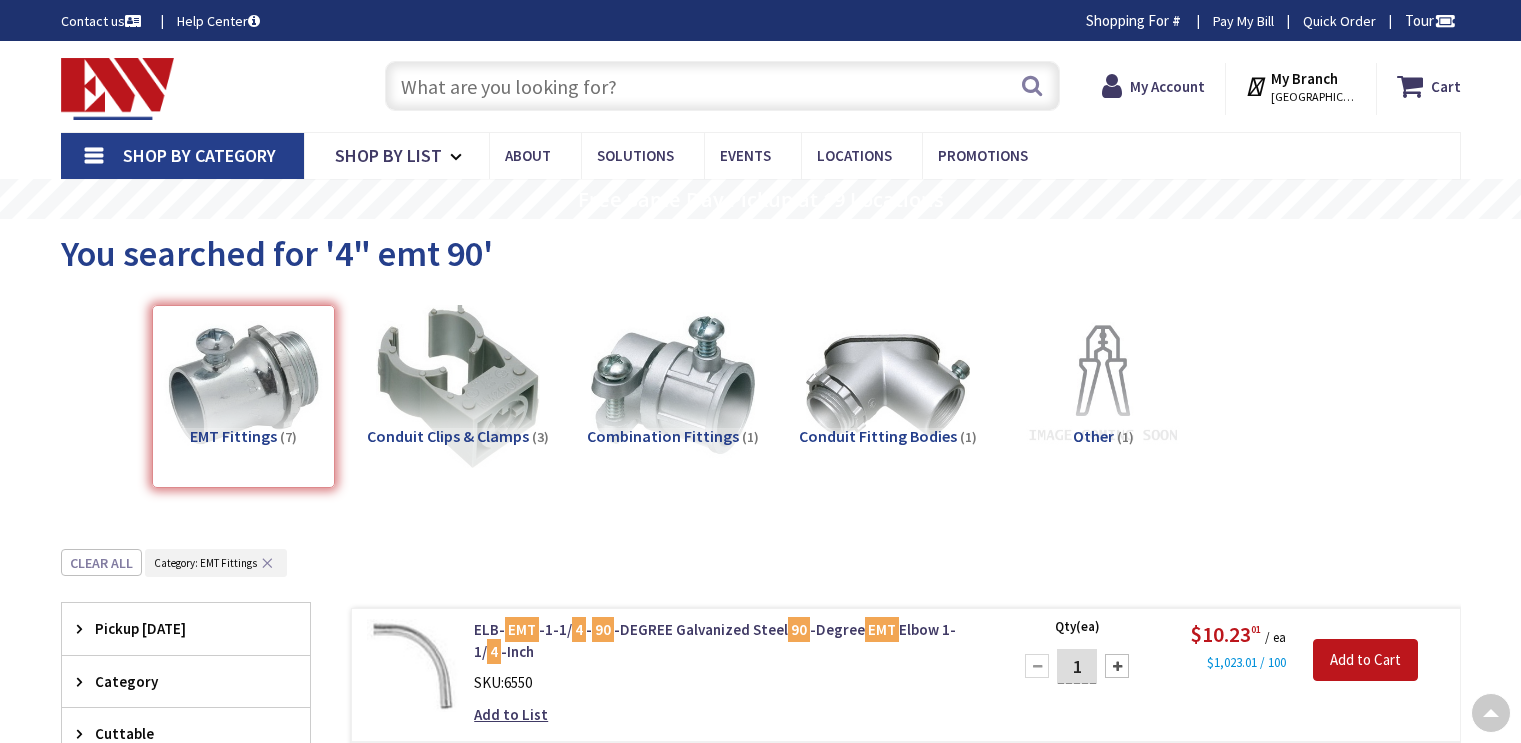 scroll, scrollTop: 548, scrollLeft: 0, axis: vertical 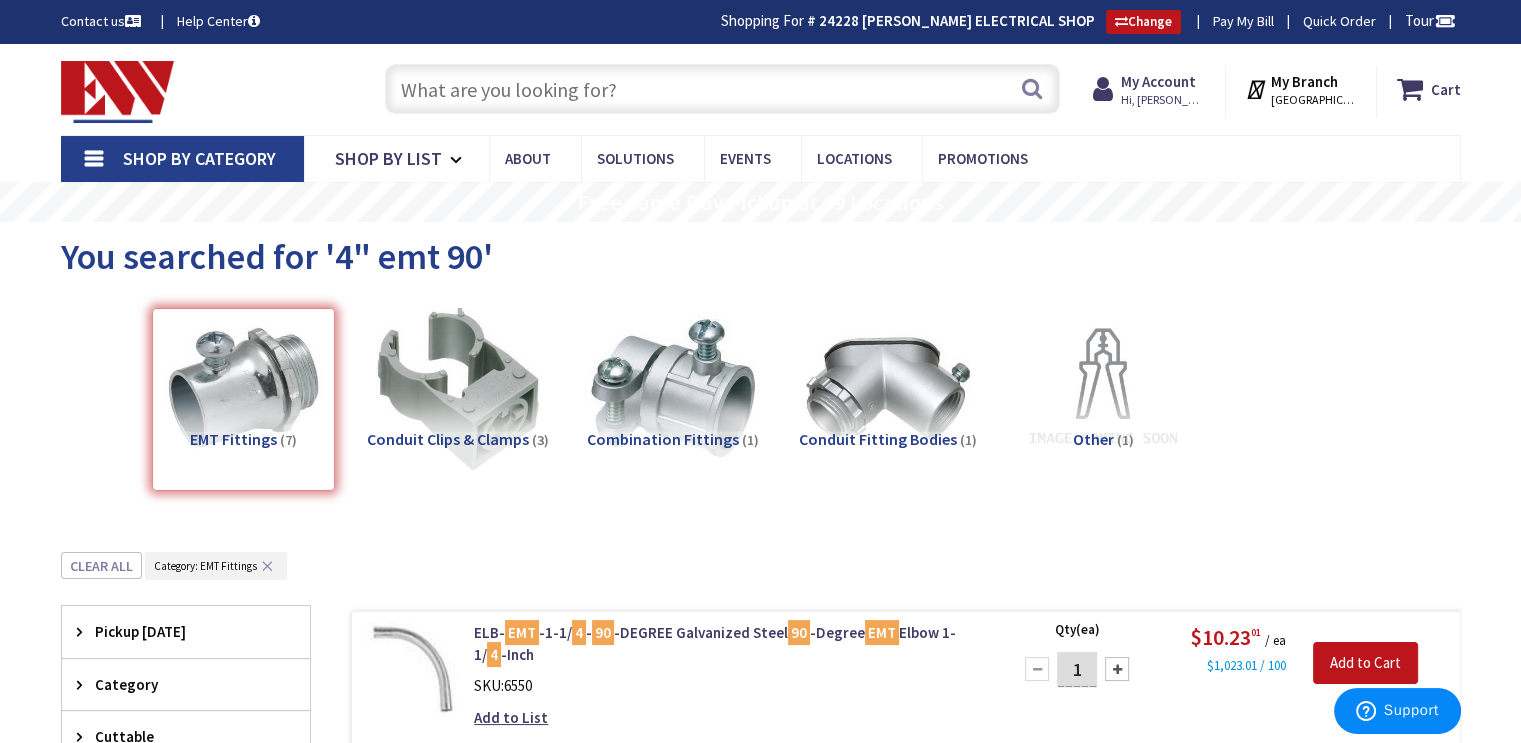click at bounding box center [722, 89] 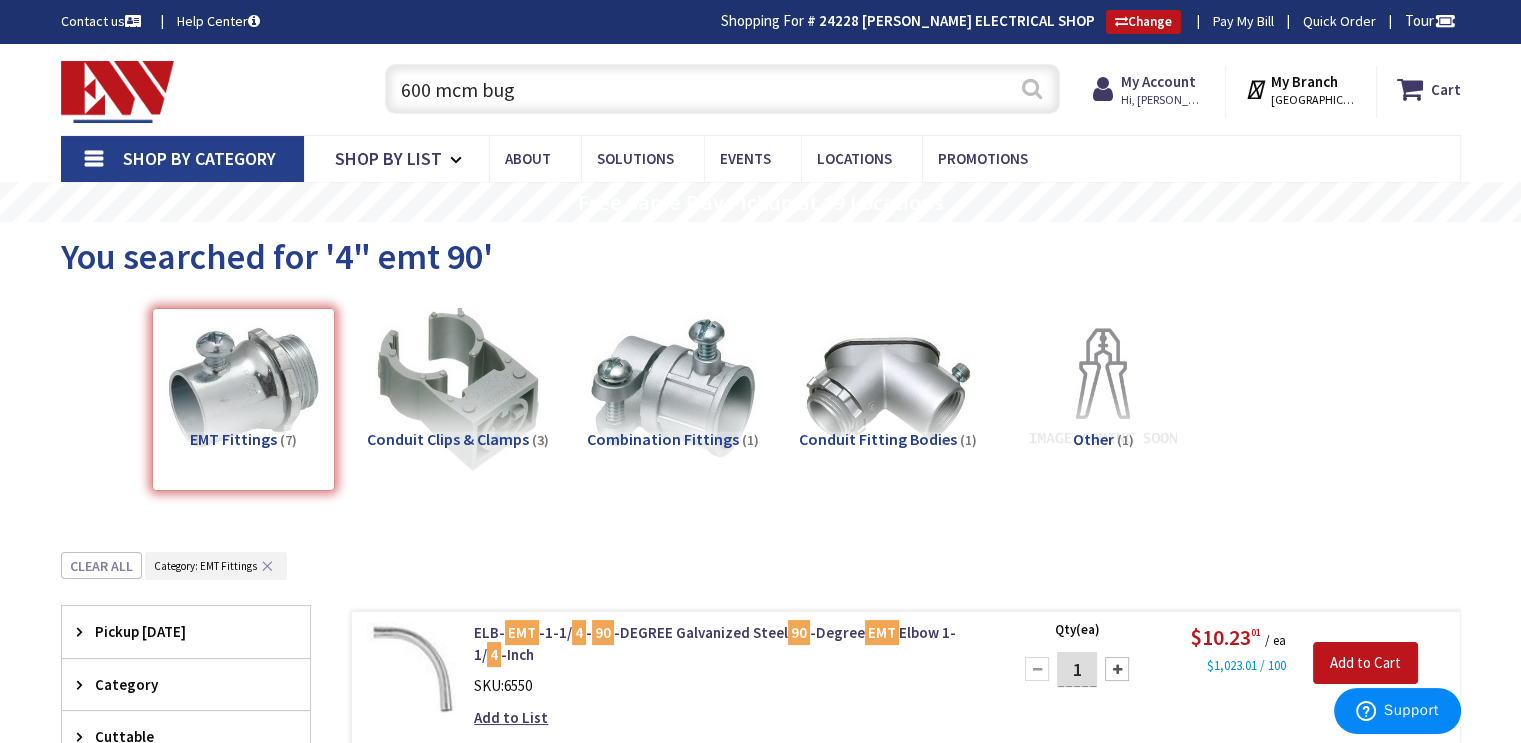 type on "600 mcm bug" 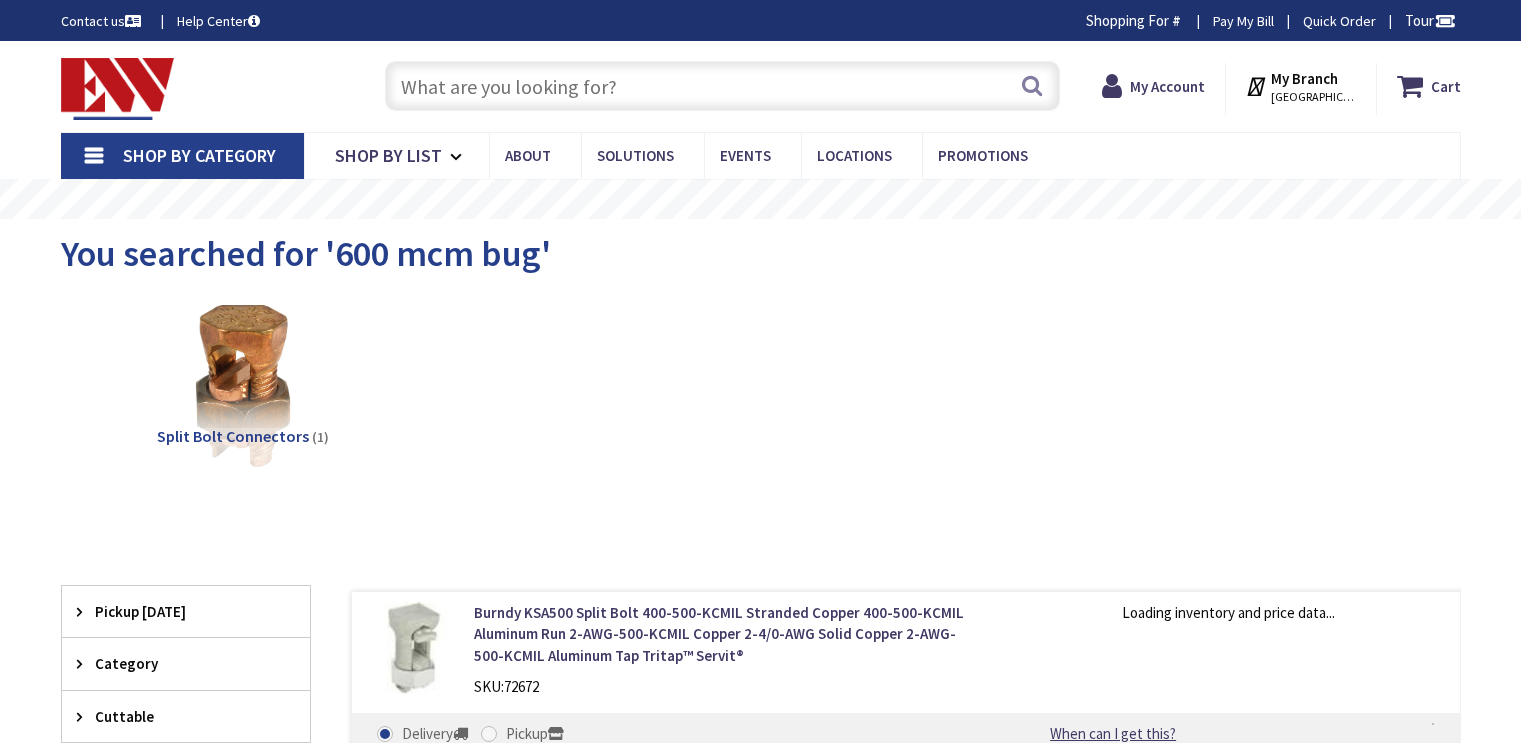 scroll, scrollTop: 0, scrollLeft: 0, axis: both 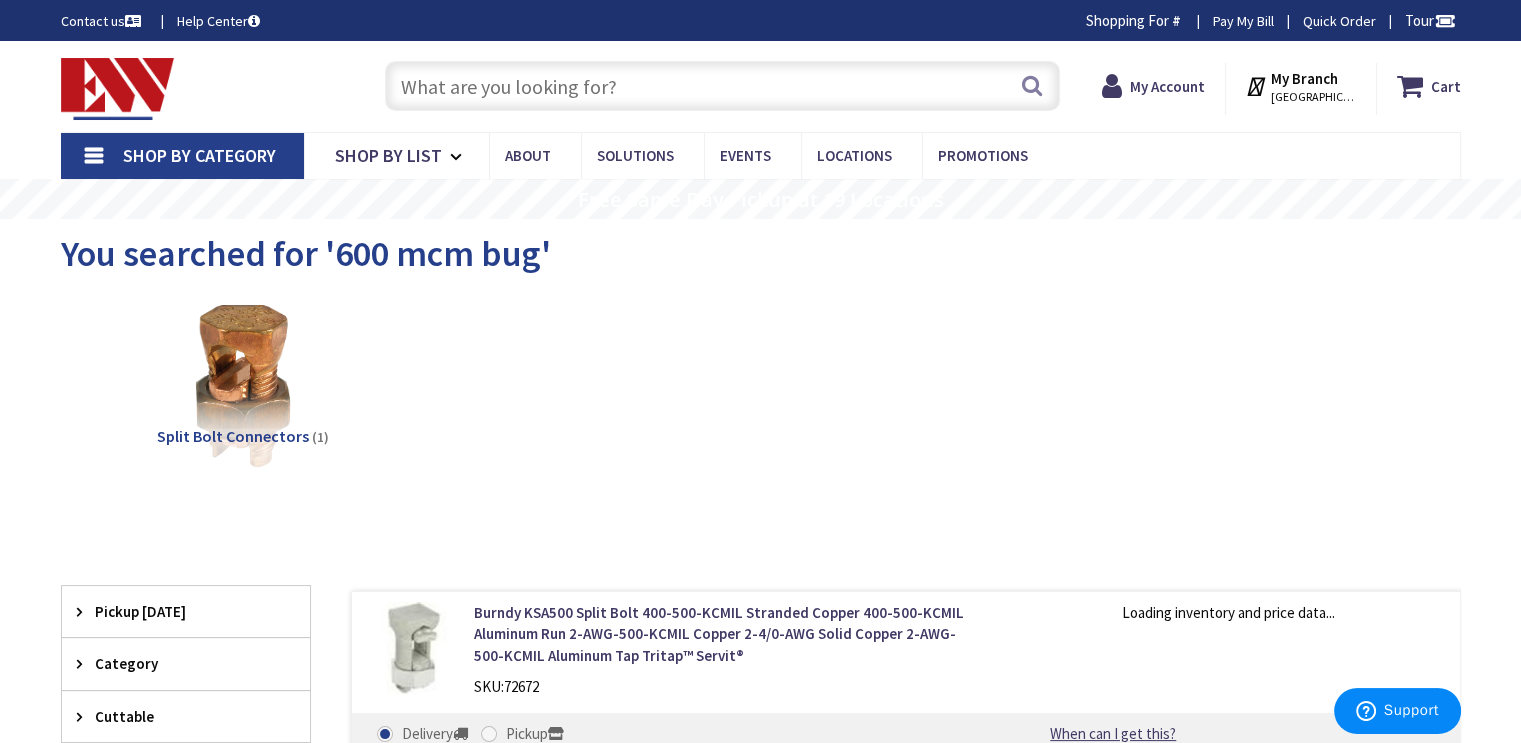 click at bounding box center [722, 86] 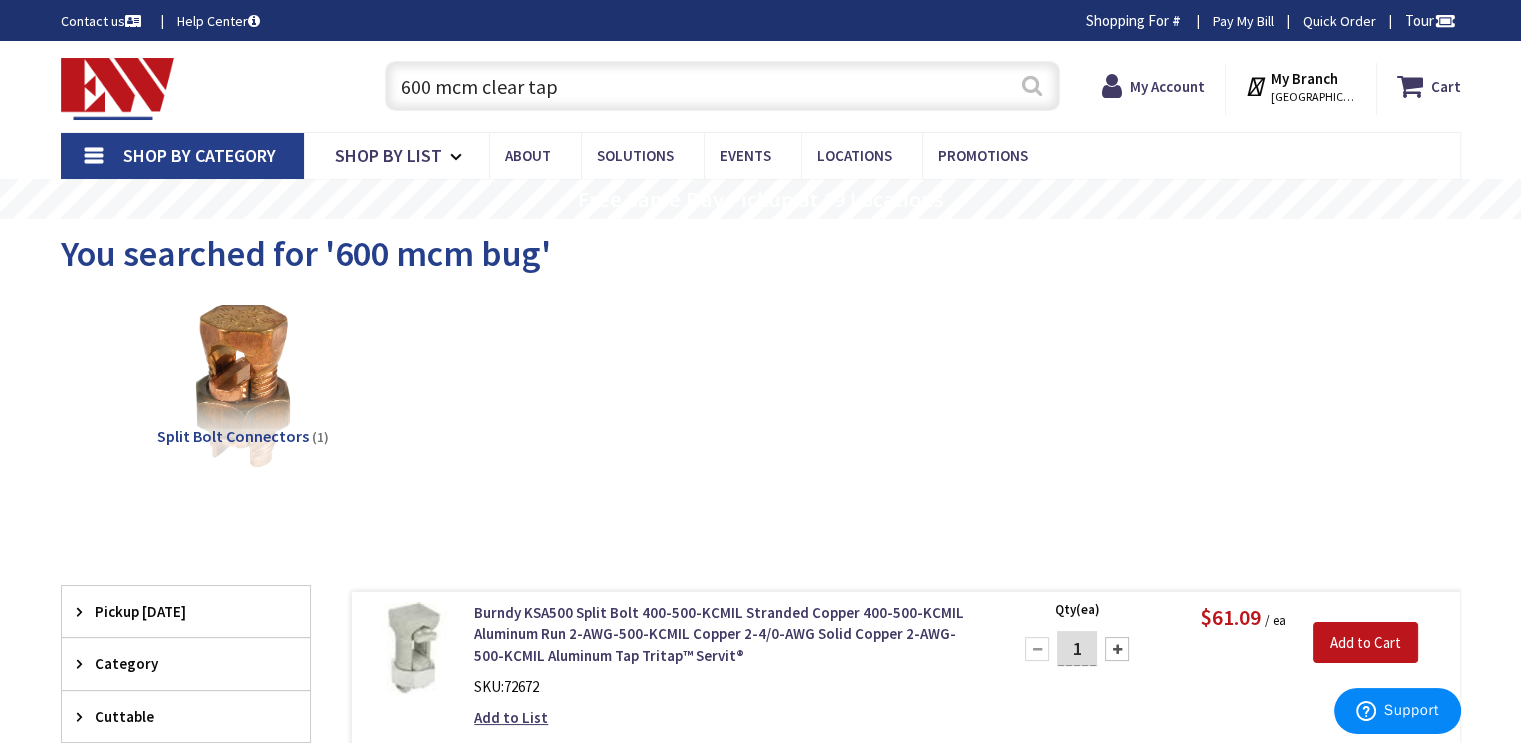 type on "600 mcm clear tap" 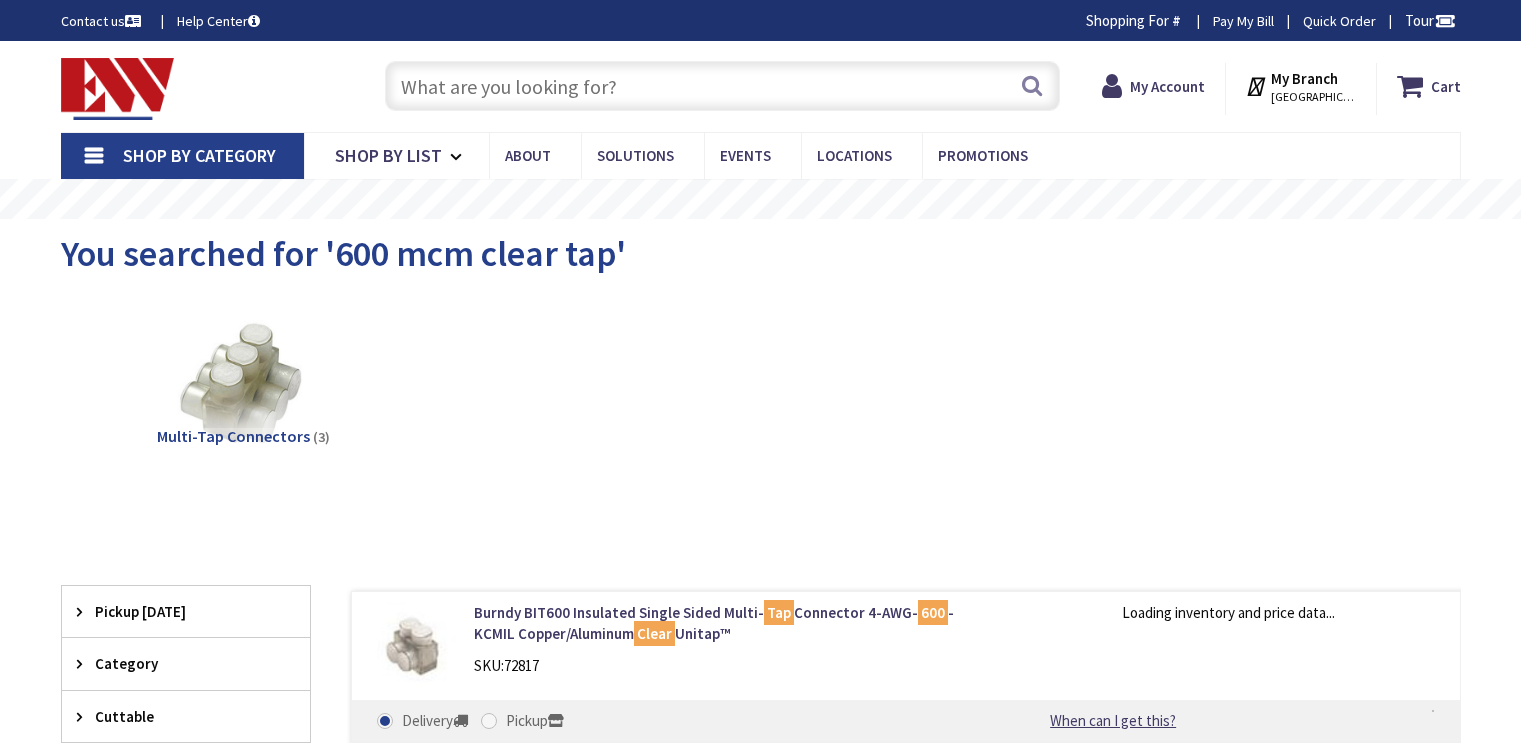 scroll, scrollTop: 0, scrollLeft: 0, axis: both 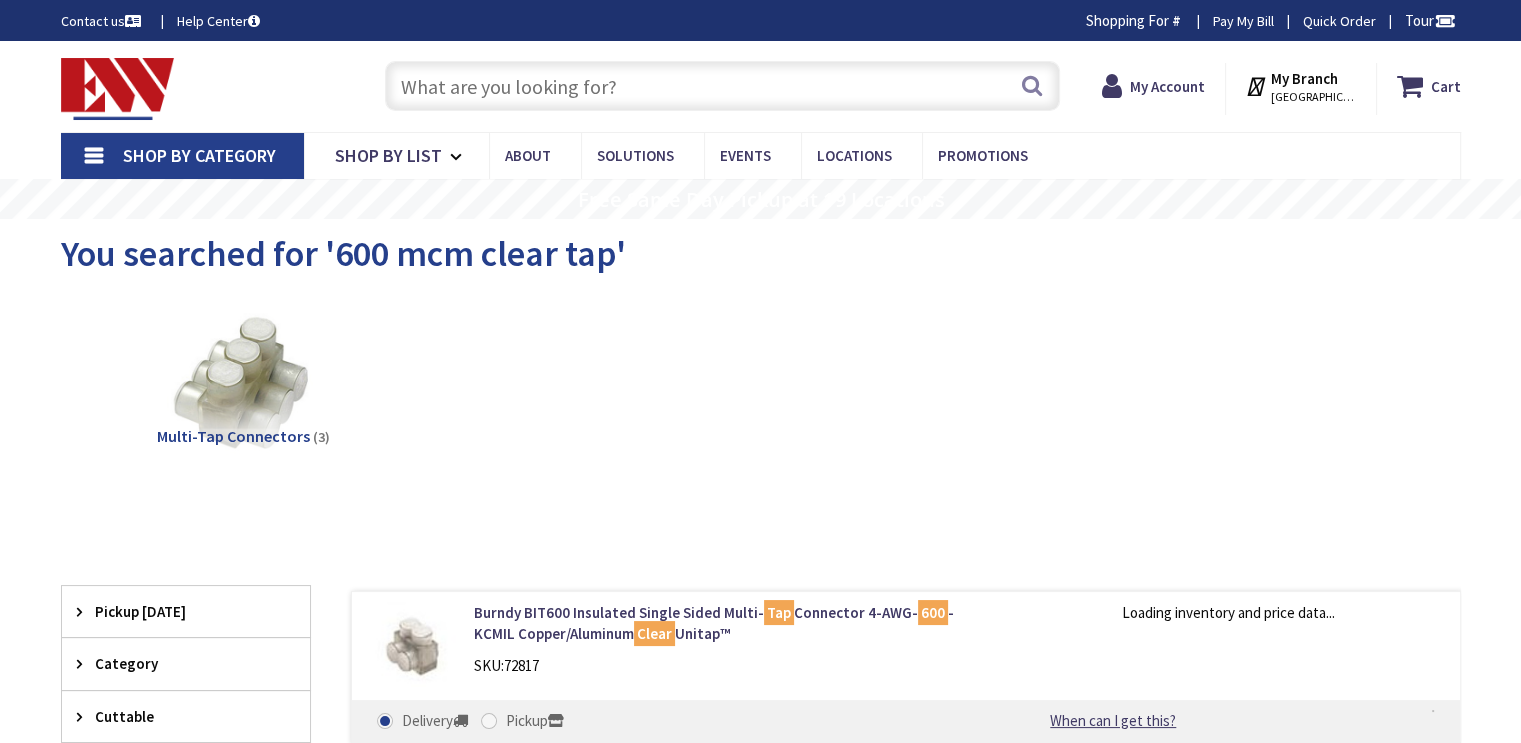 click at bounding box center (242, 385) 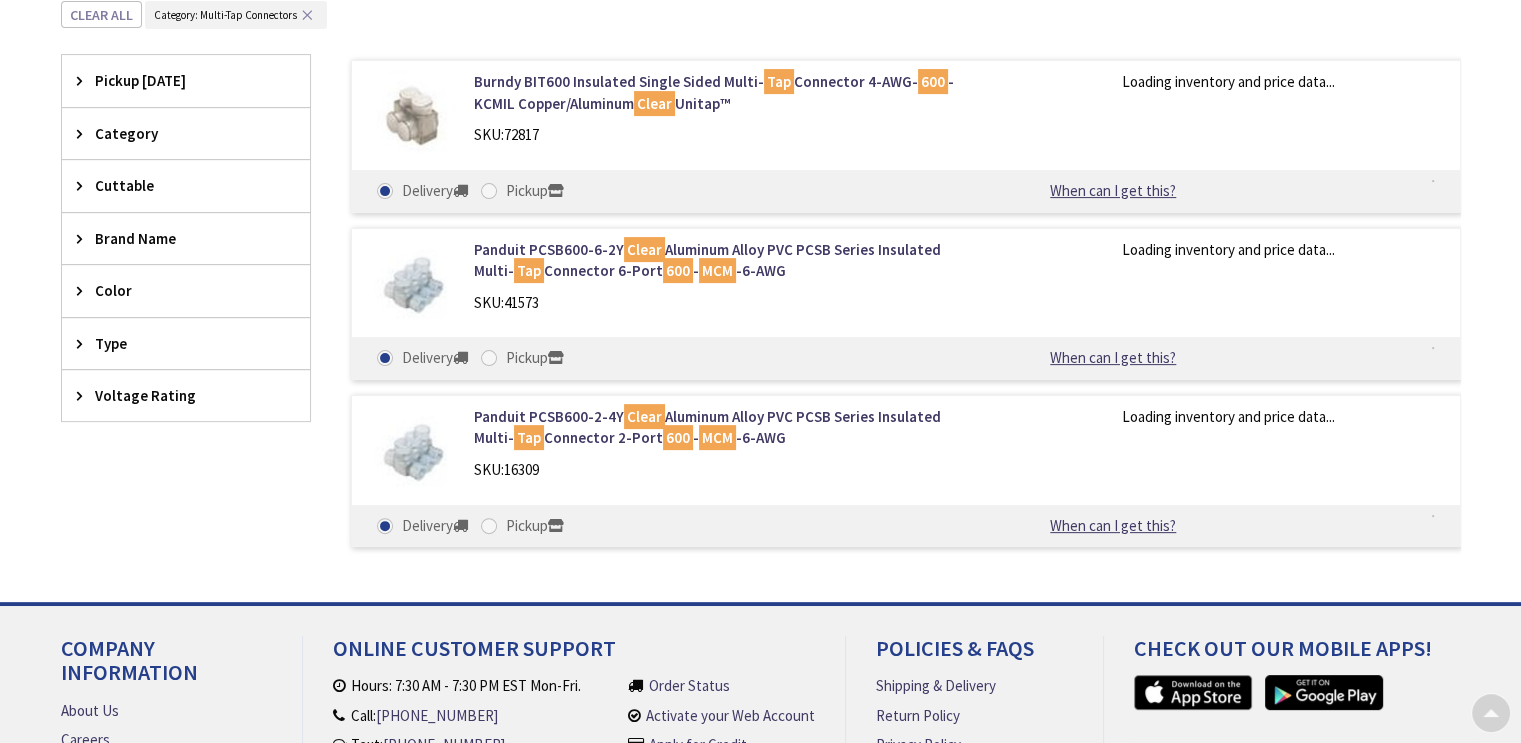 scroll, scrollTop: 548, scrollLeft: 0, axis: vertical 